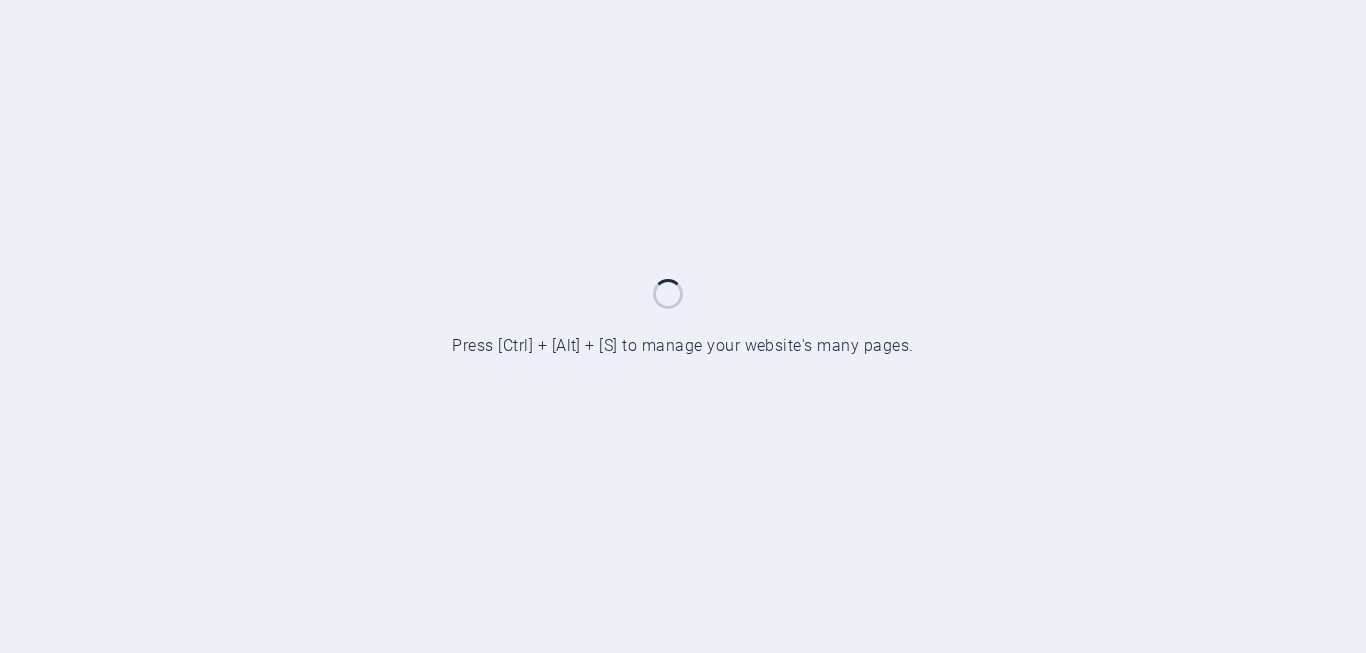 scroll, scrollTop: 0, scrollLeft: 0, axis: both 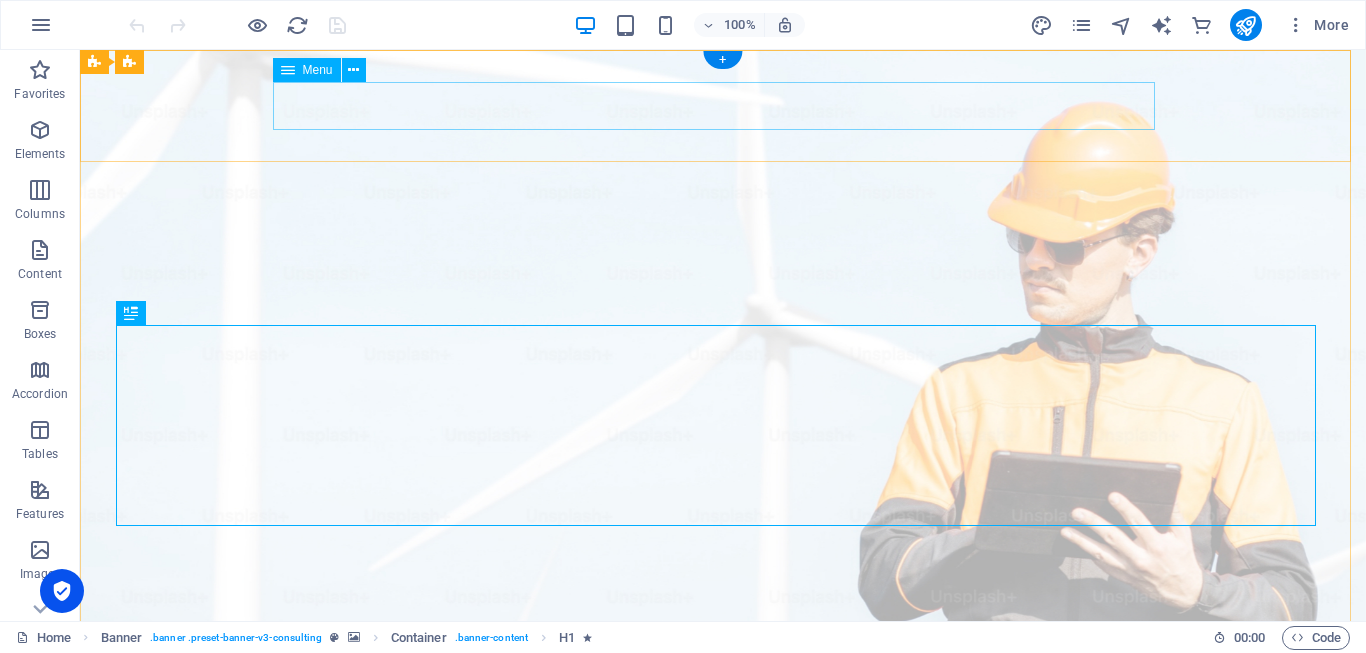click on "Our Story Our Team Our Strengths Projects Contact Us" at bounding box center (723, 1036) 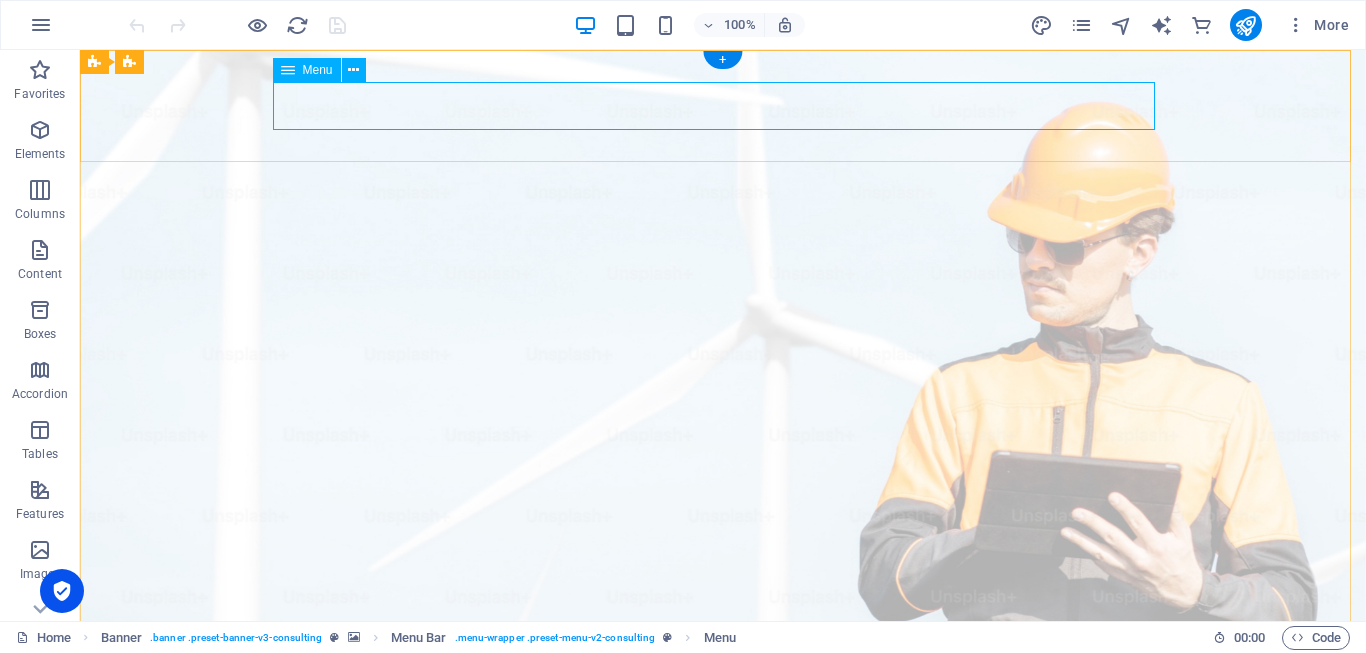 click on "Our Story Our Team Our Strengths Projects Contact Us" at bounding box center (723, 1036) 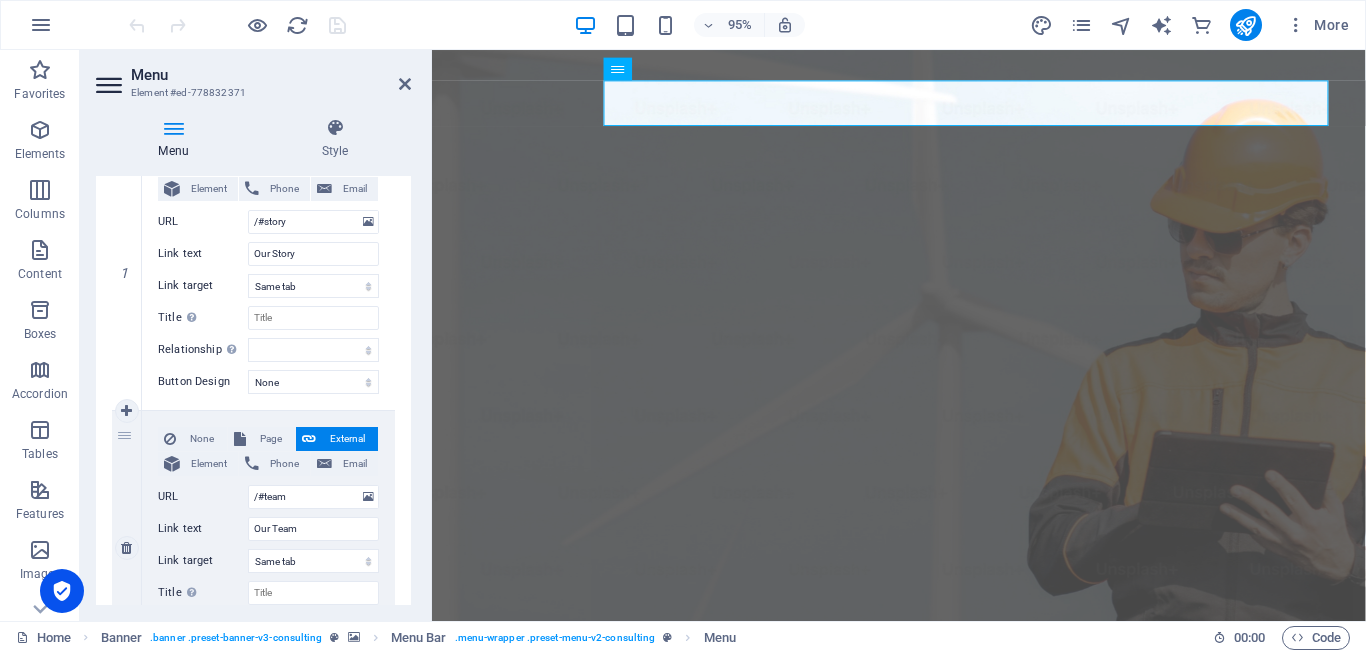 scroll, scrollTop: 300, scrollLeft: 0, axis: vertical 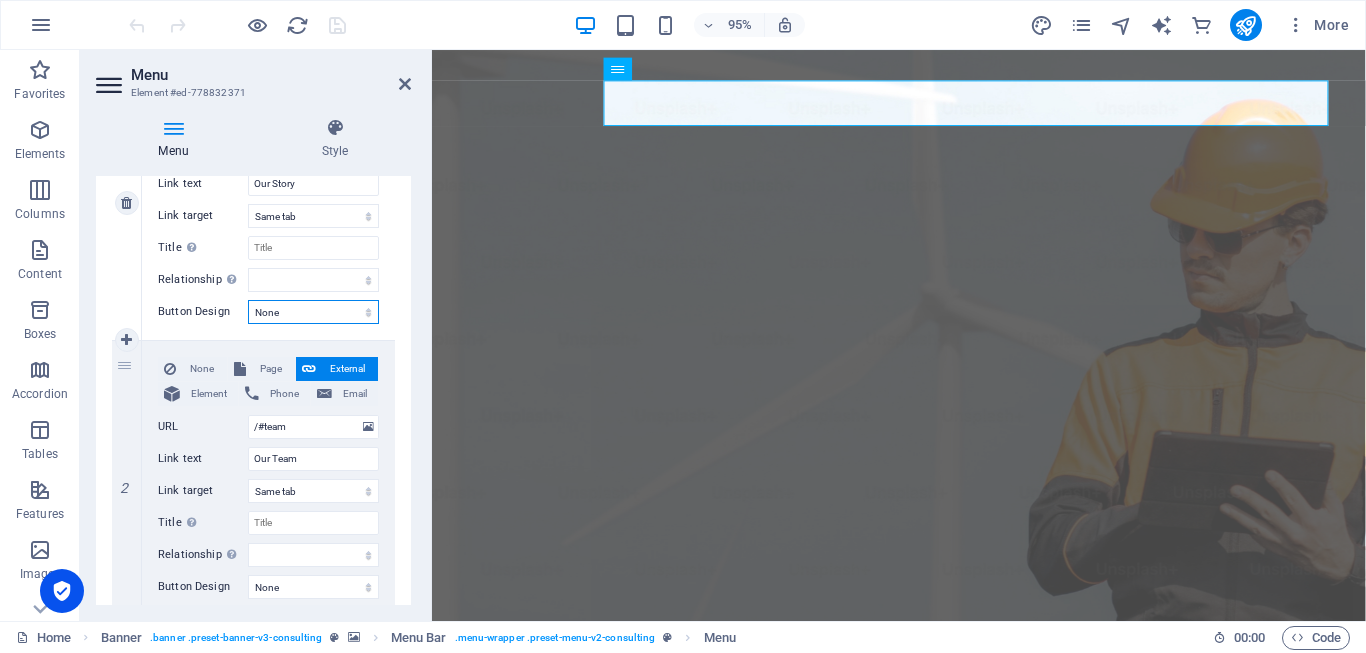 click on "None Default Primary Secondary" at bounding box center [313, 312] 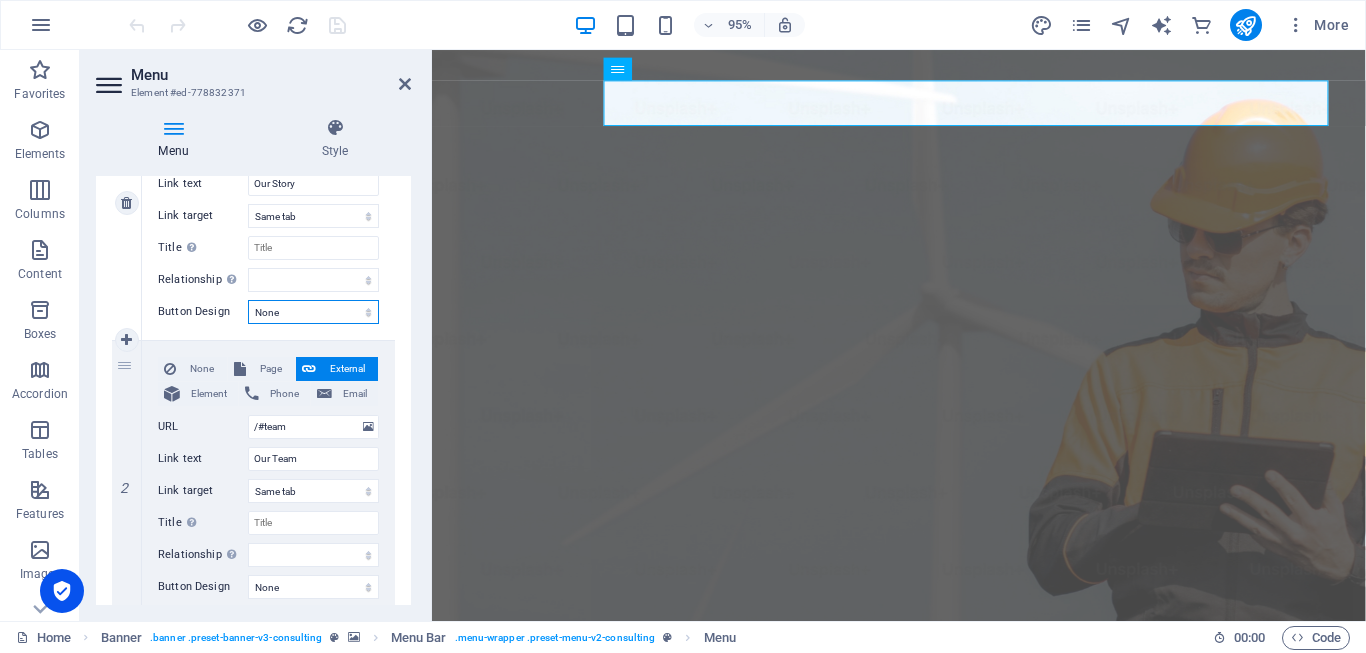 click on "None Default Primary Secondary" at bounding box center (313, 312) 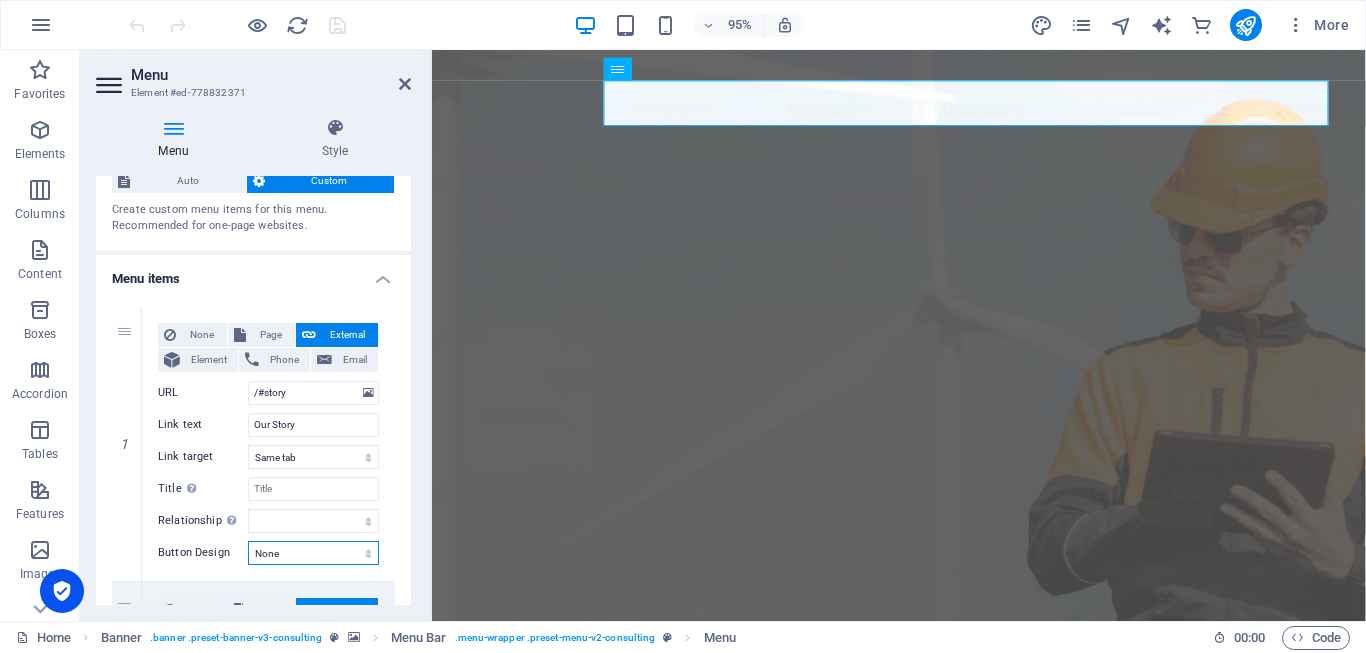 scroll, scrollTop: 100, scrollLeft: 0, axis: vertical 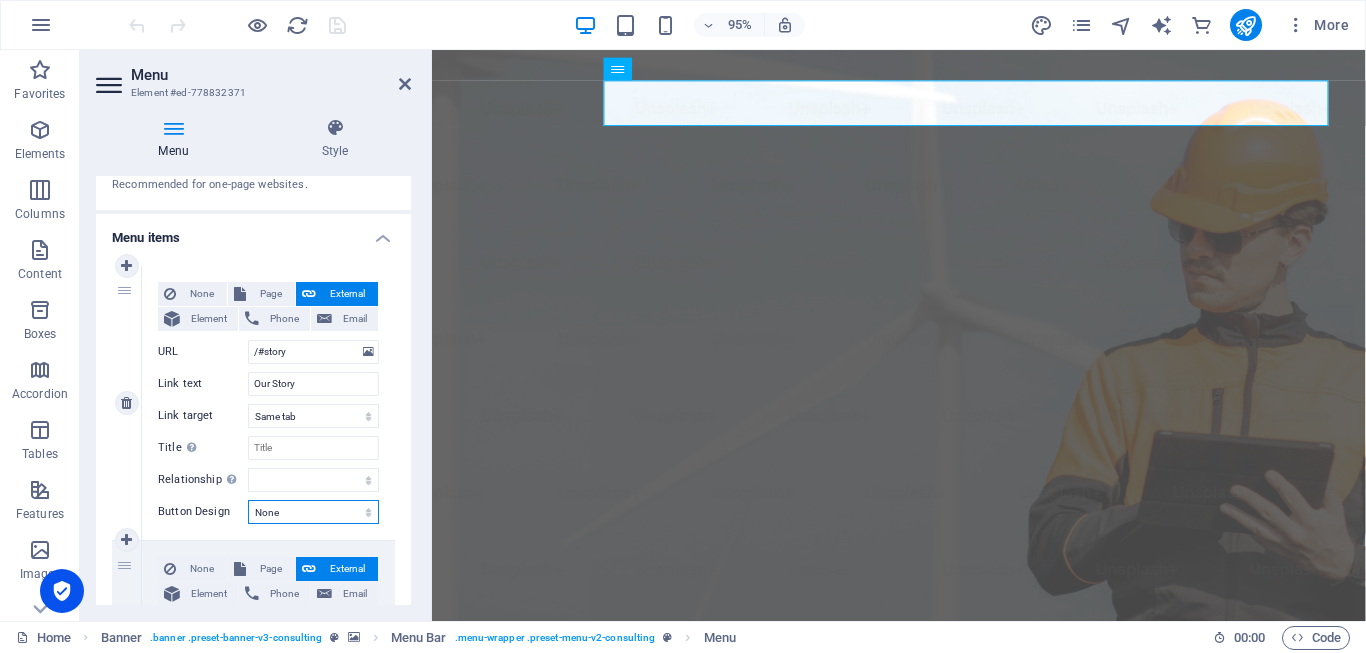 click on "None Default Primary Secondary" at bounding box center [313, 512] 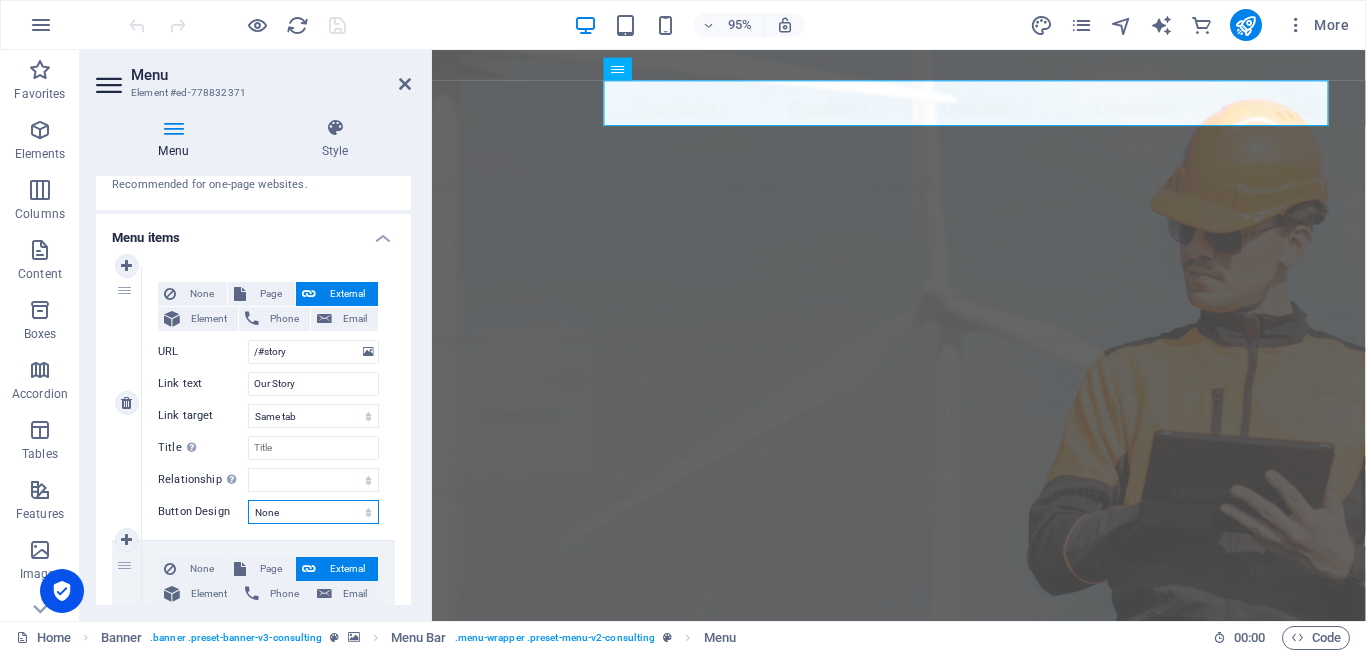 click on "None Default Primary Secondary" at bounding box center (313, 512) 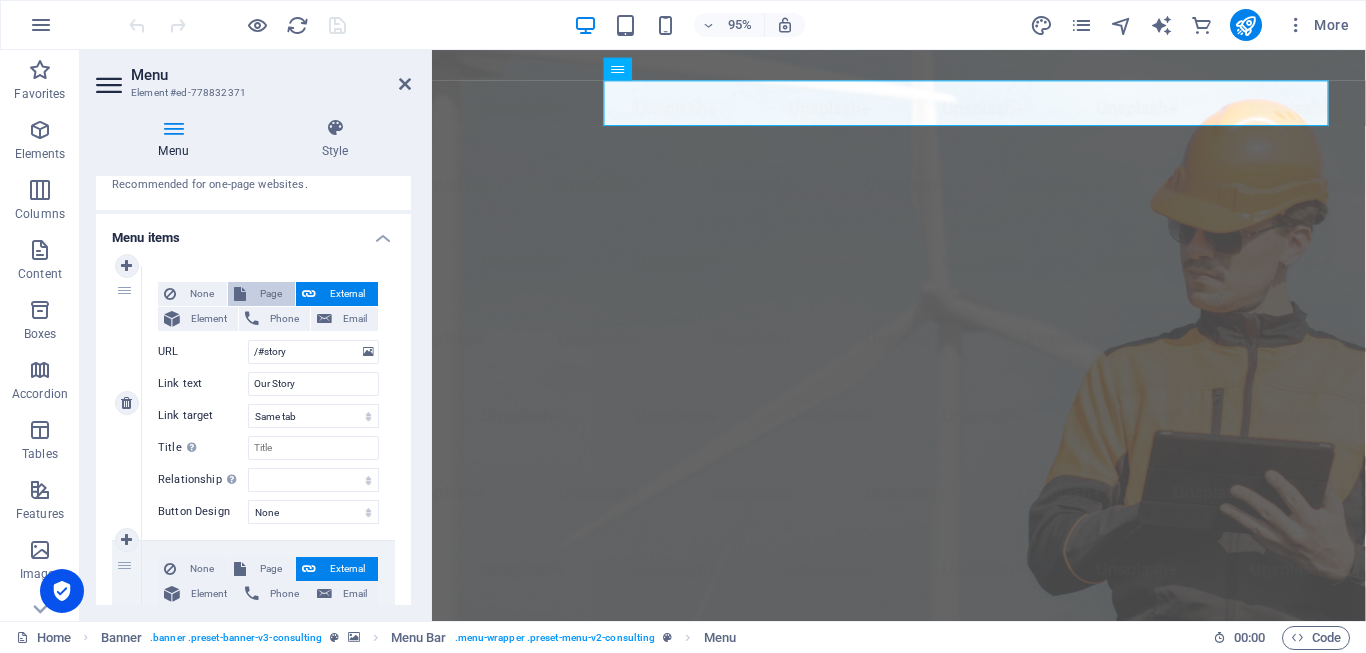 click on "Page" at bounding box center [270, 294] 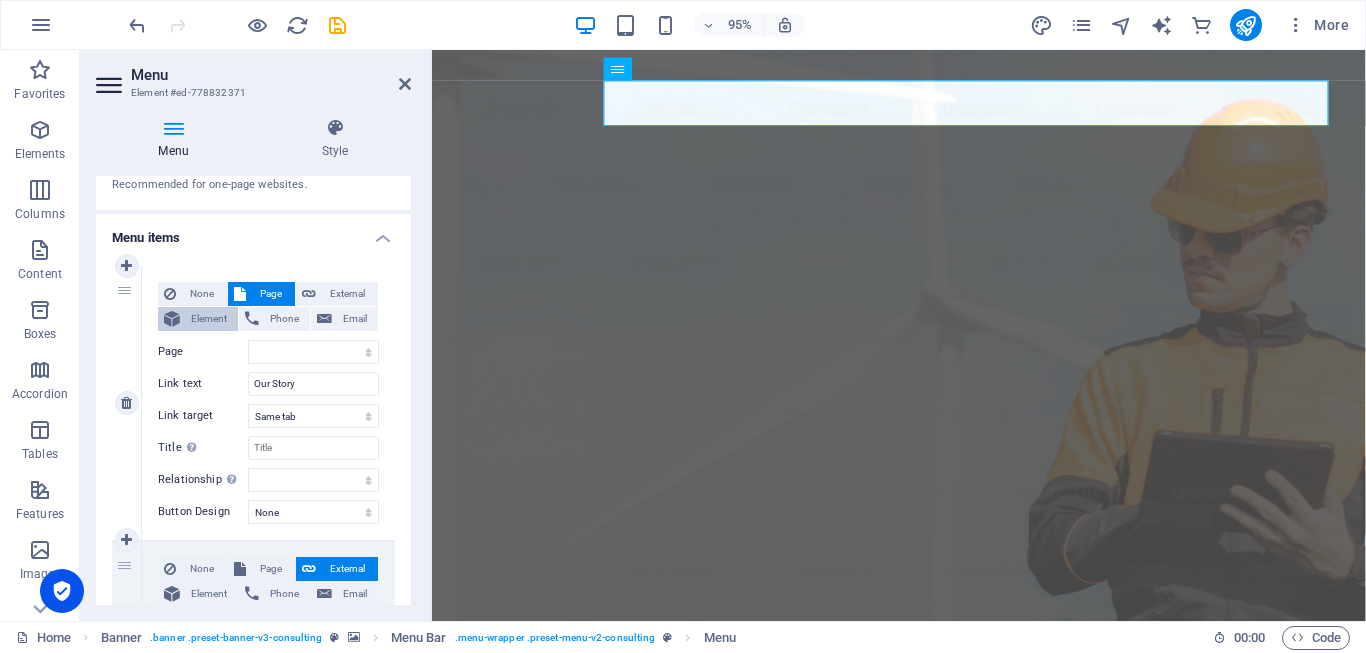 click on "Element" at bounding box center (209, 319) 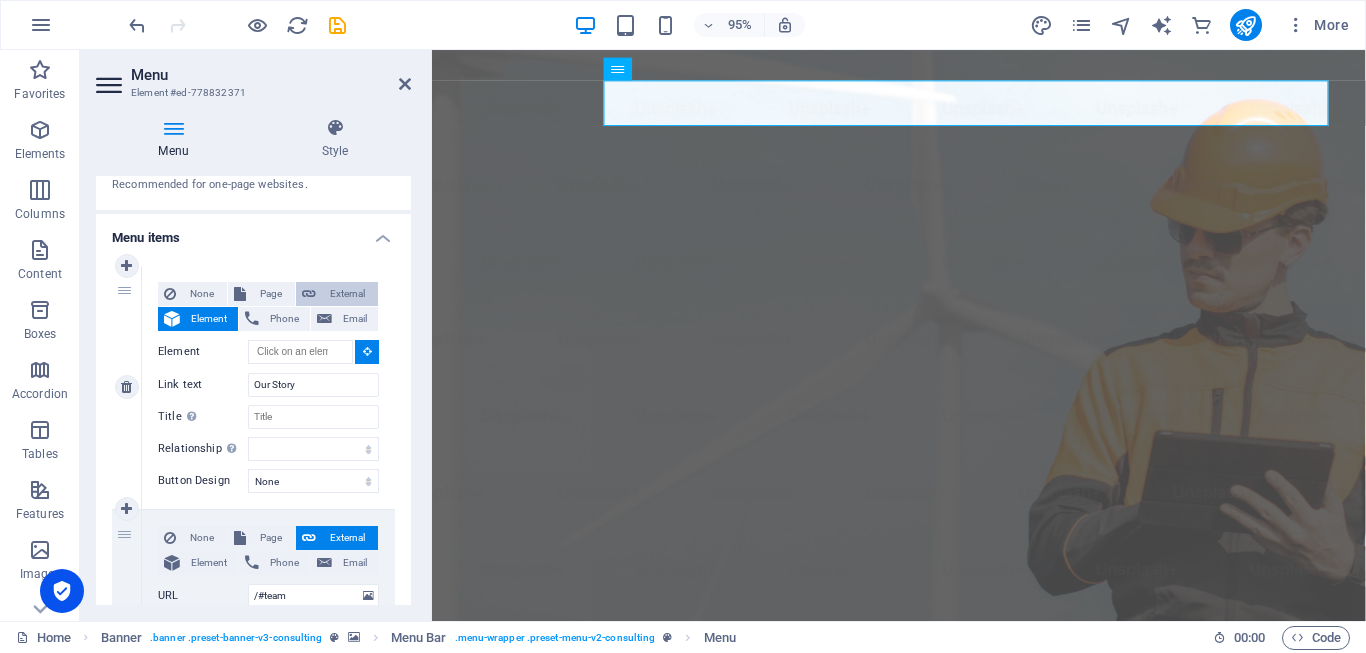 click on "External" at bounding box center [347, 294] 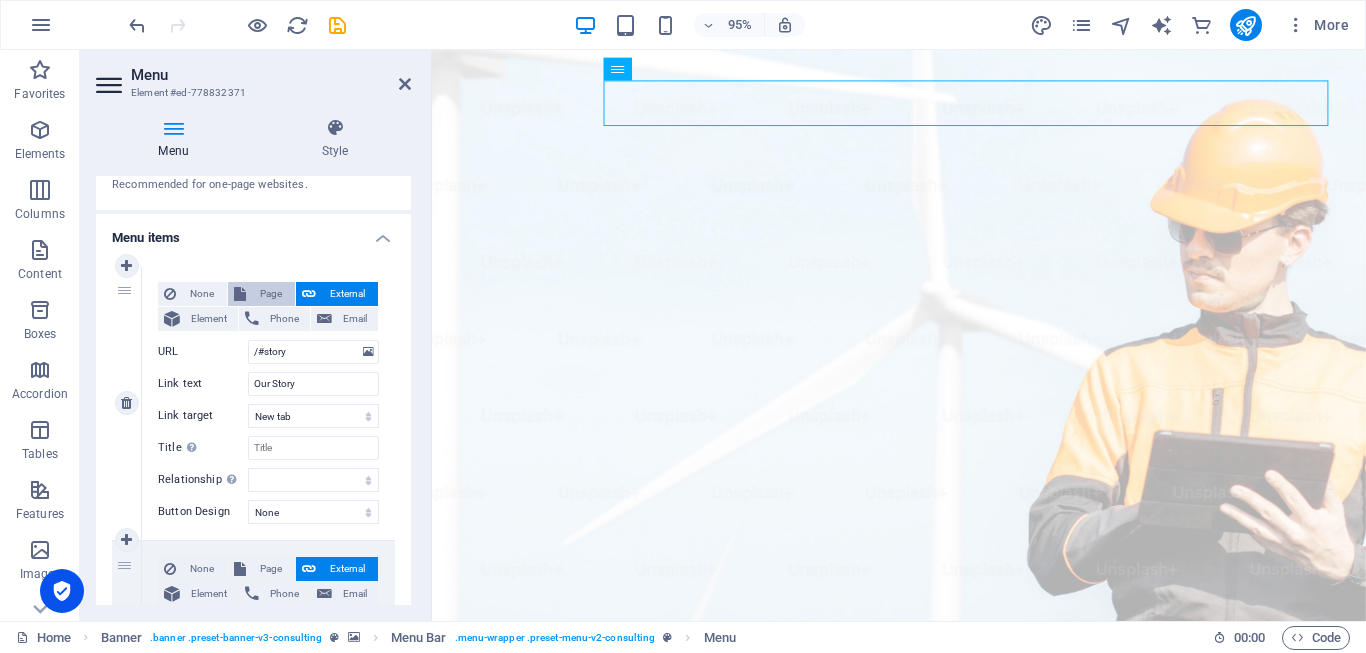 click on "Page" at bounding box center (270, 294) 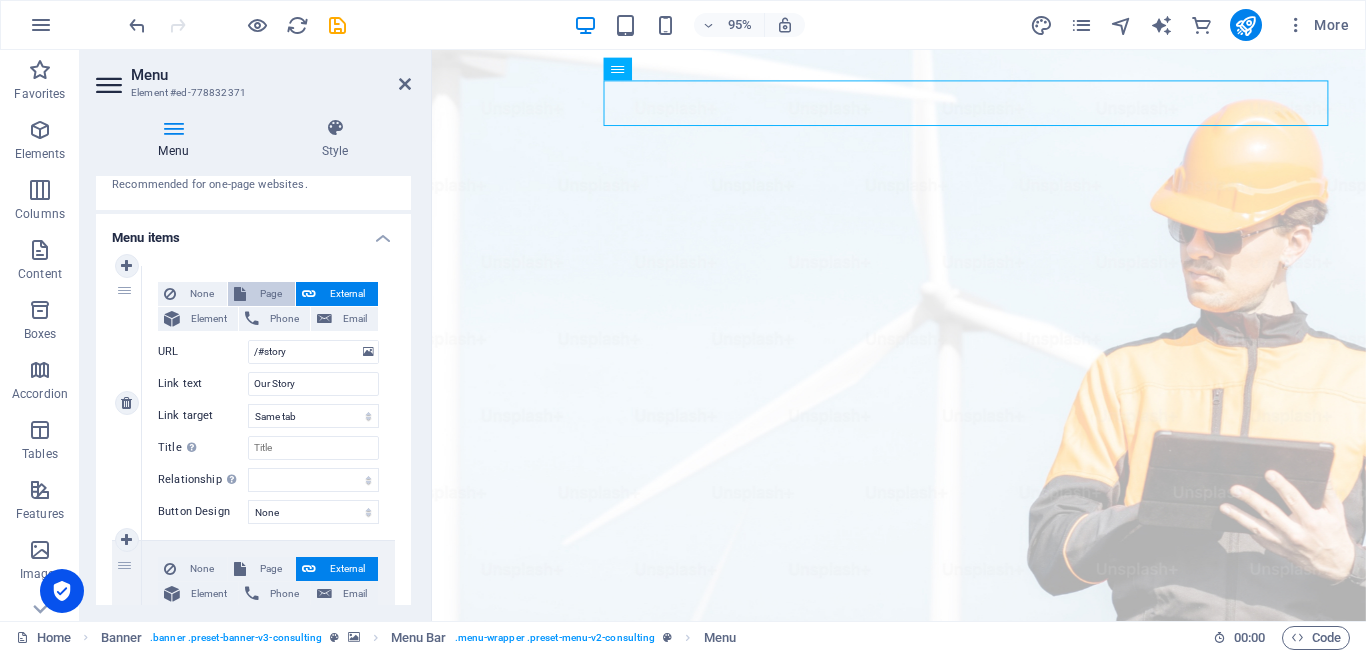 select 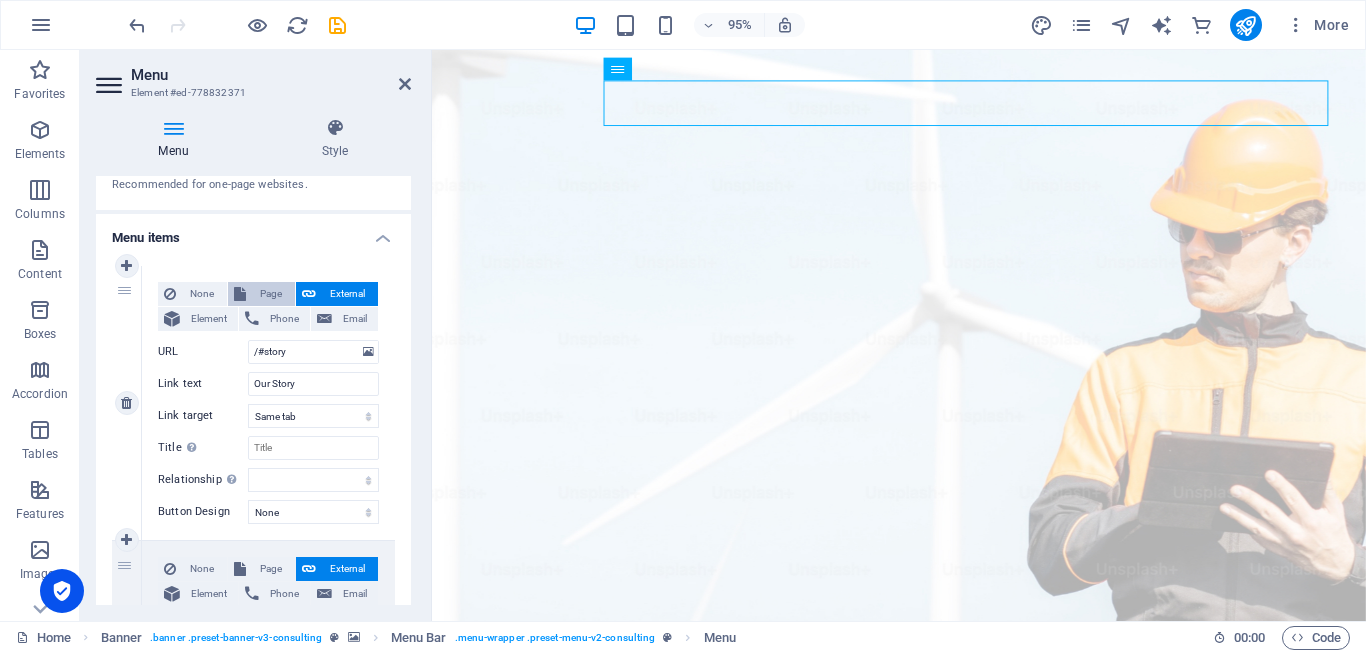 select 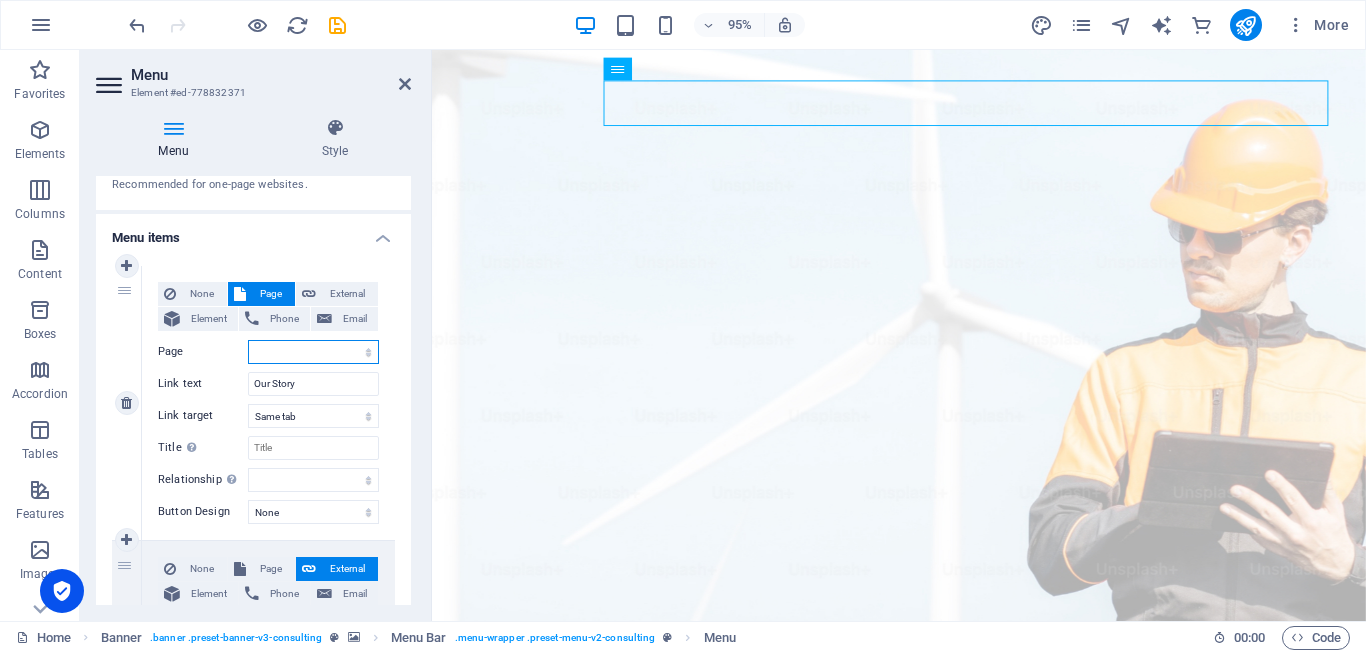 click on "Home Subpage Legal Notice Privacy" at bounding box center [313, 352] 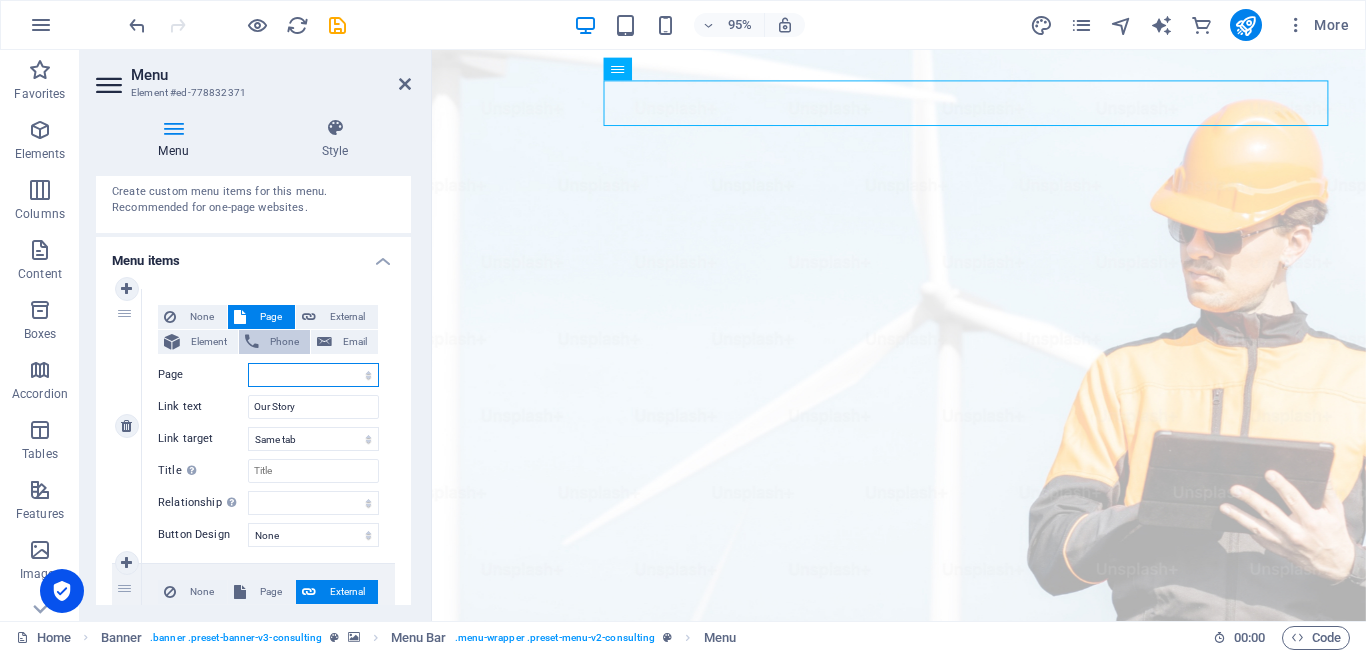 scroll, scrollTop: 0, scrollLeft: 0, axis: both 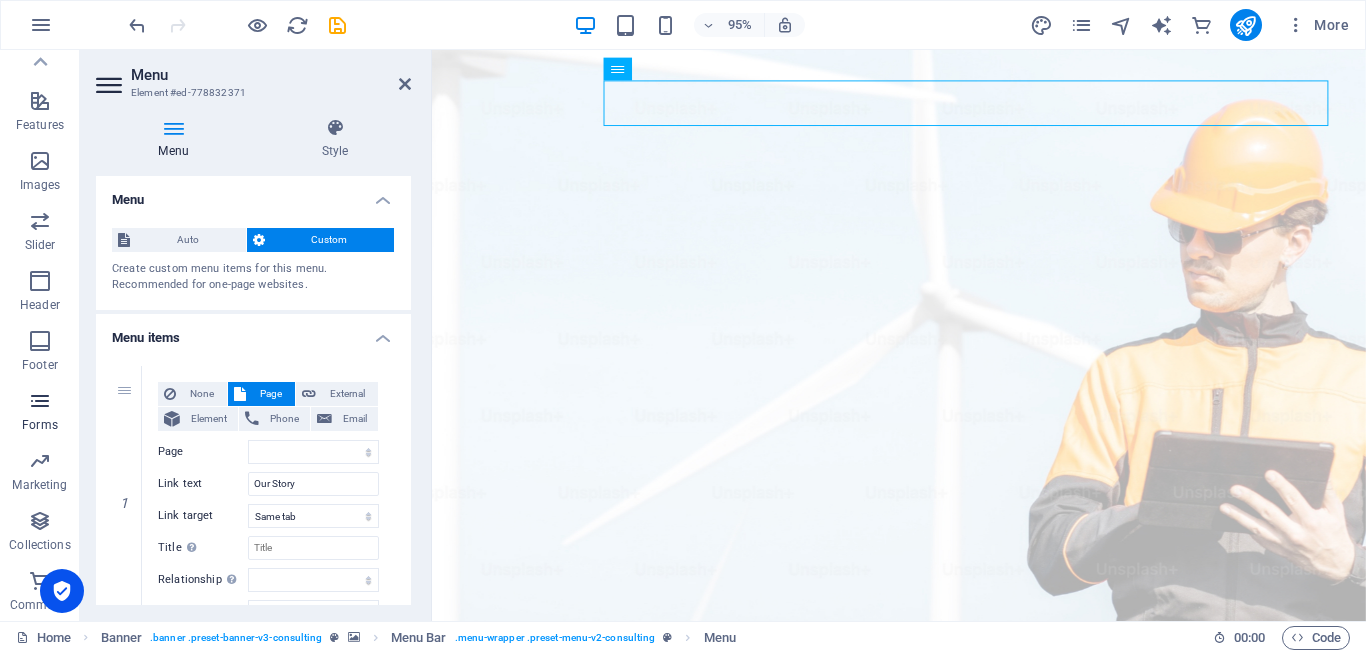 drag, startPoint x: 44, startPoint y: 384, endPoint x: 38, endPoint y: 396, distance: 13.416408 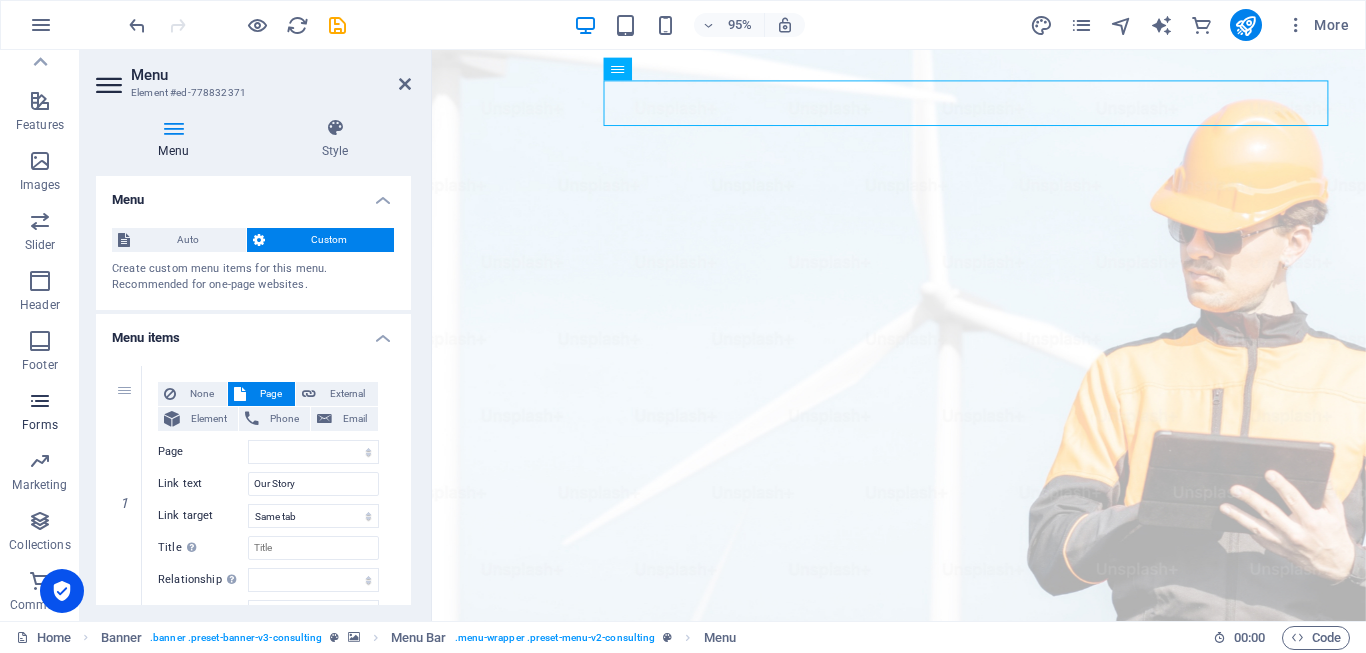click on "Forms" at bounding box center (40, 411) 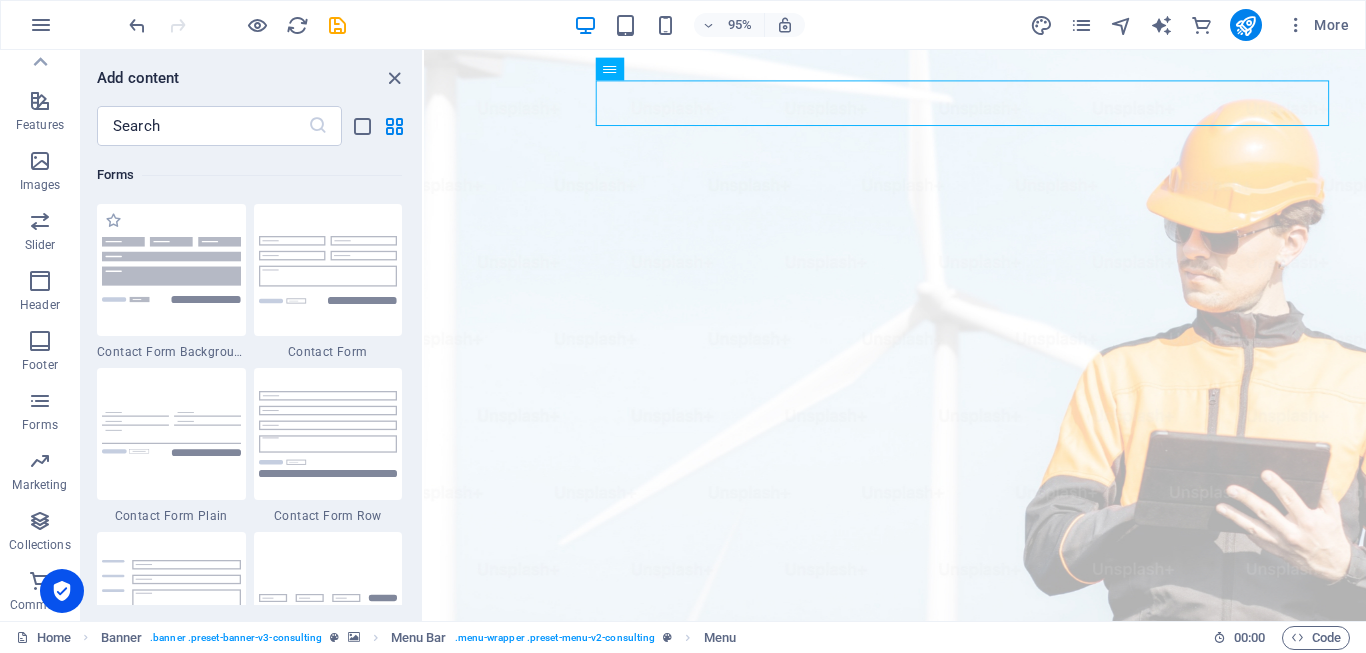 scroll, scrollTop: 14436, scrollLeft: 0, axis: vertical 